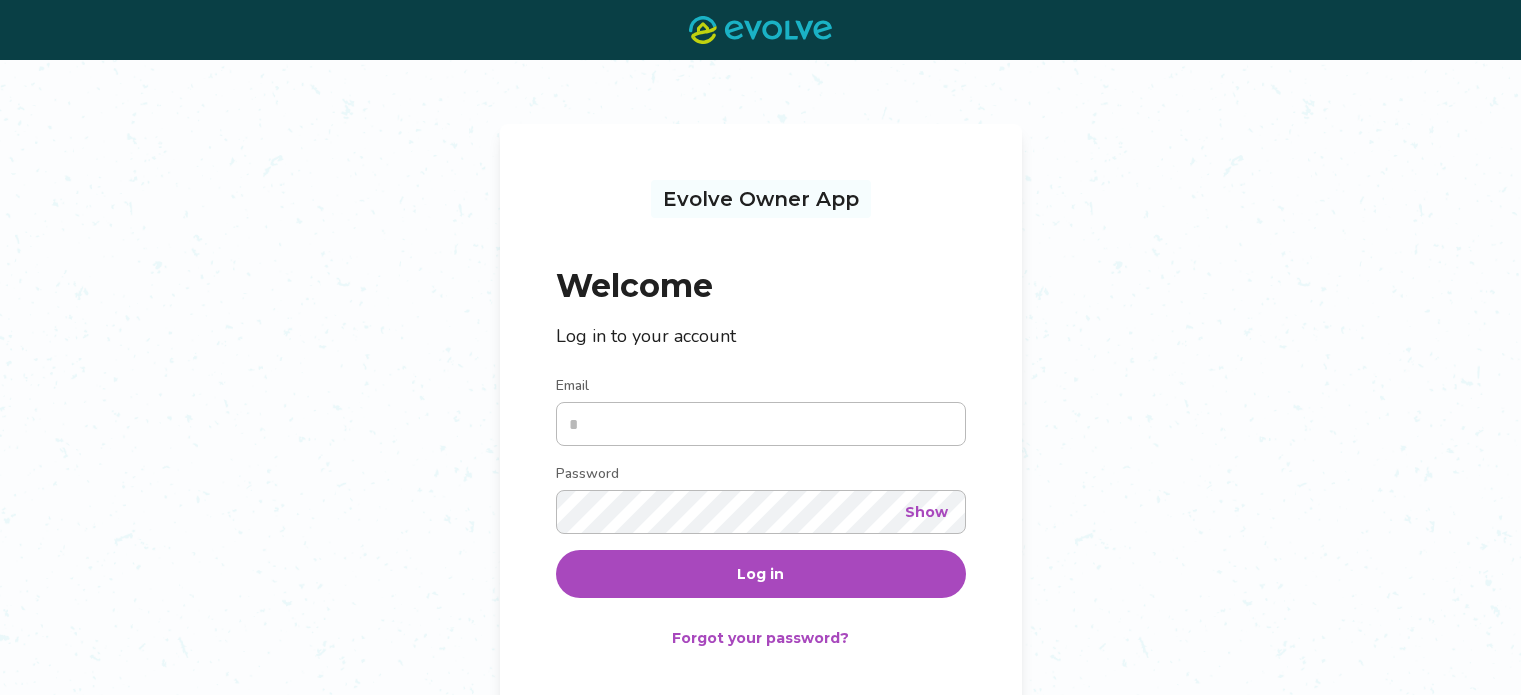 scroll, scrollTop: 0, scrollLeft: 0, axis: both 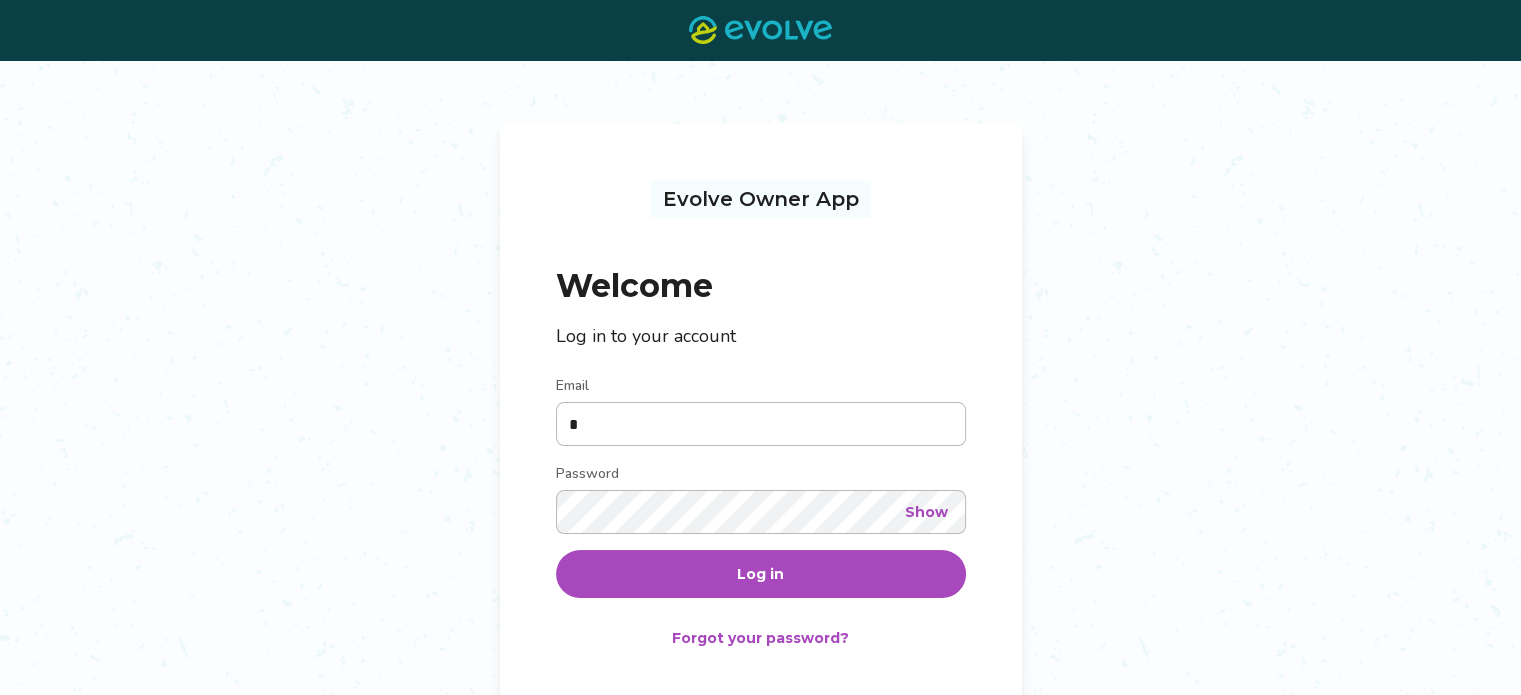 type on "**********" 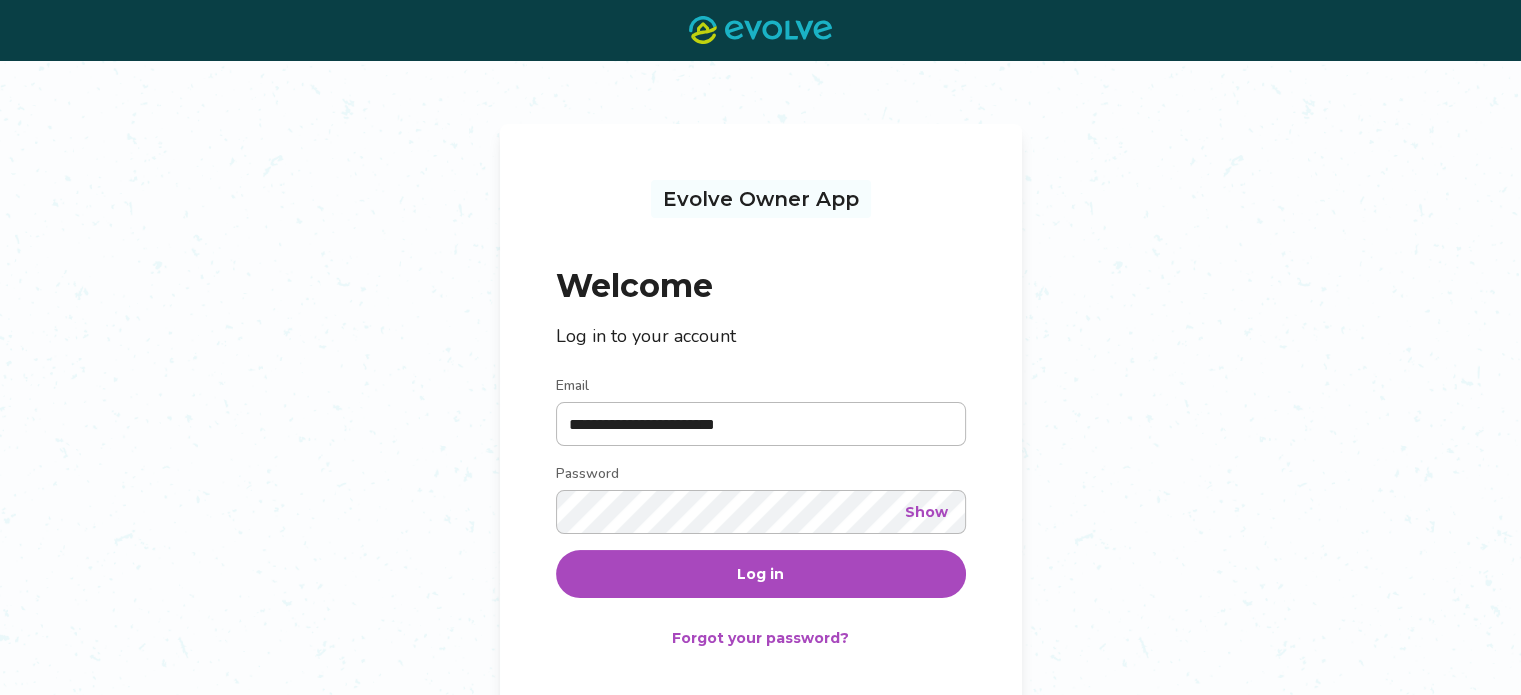 click on "Log in" at bounding box center (761, 574) 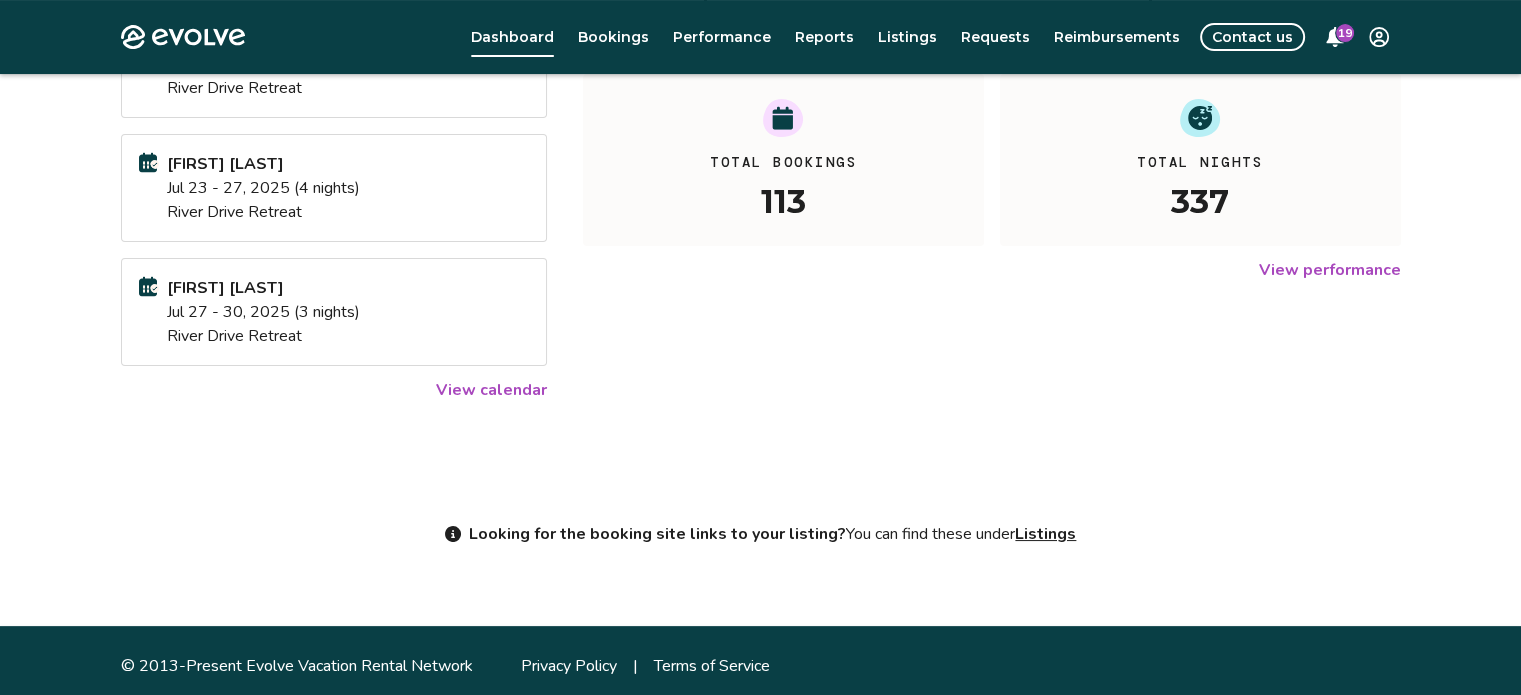 scroll, scrollTop: 429, scrollLeft: 0, axis: vertical 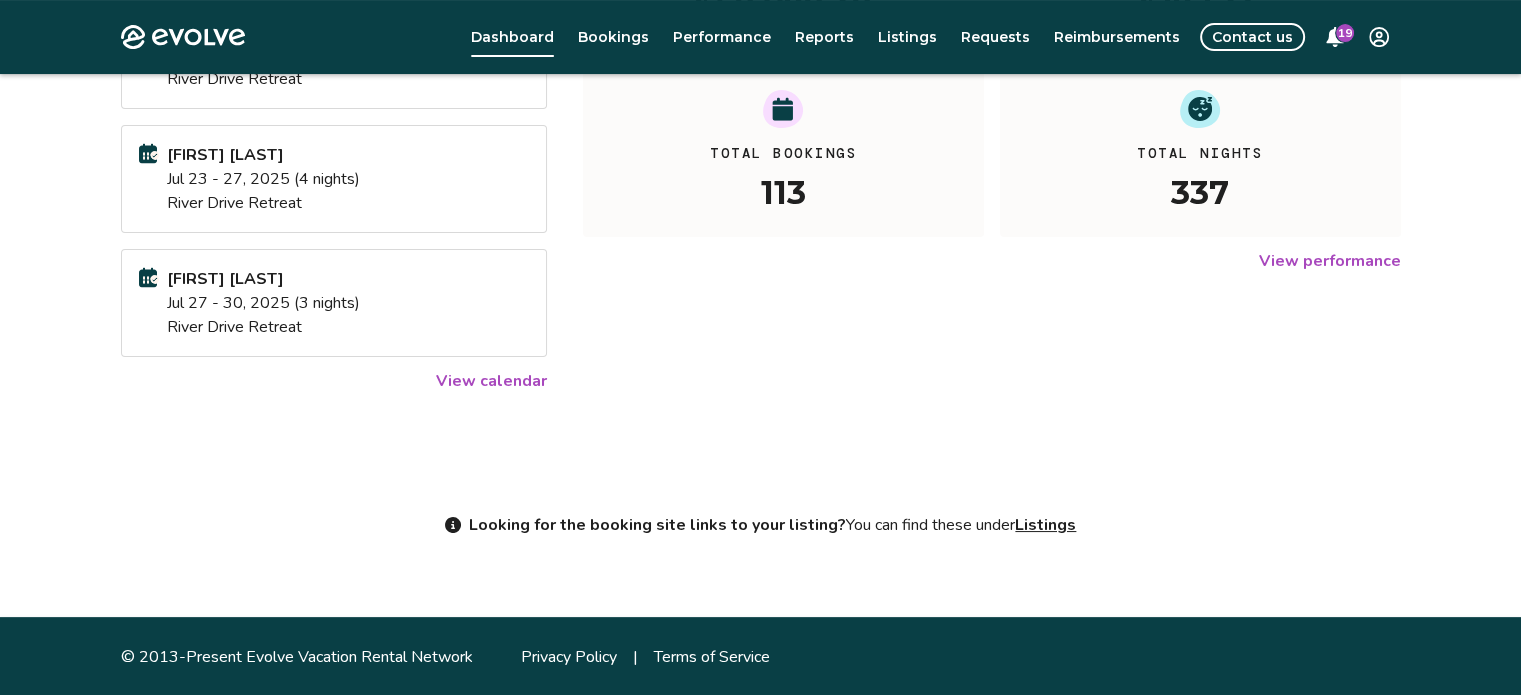 click on "View calendar" at bounding box center [491, 381] 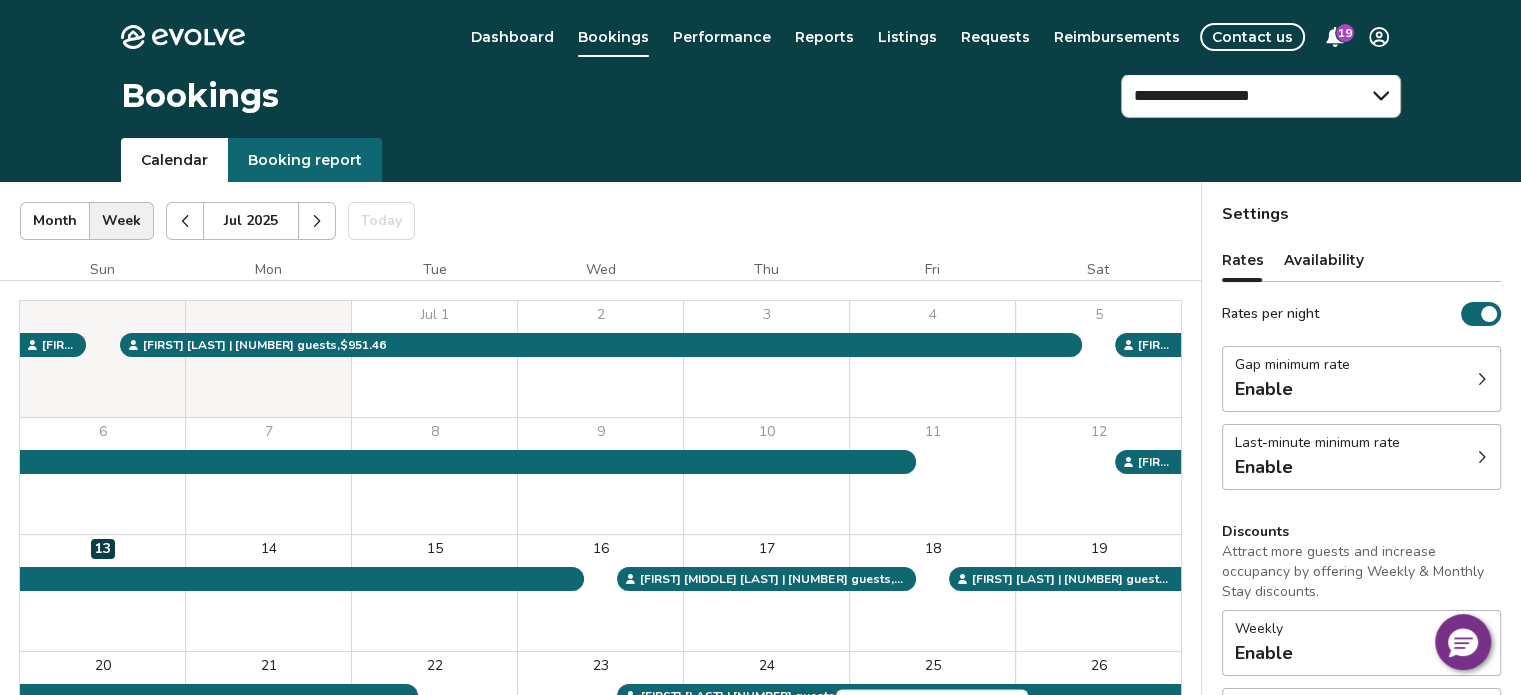scroll, scrollTop: 0, scrollLeft: 0, axis: both 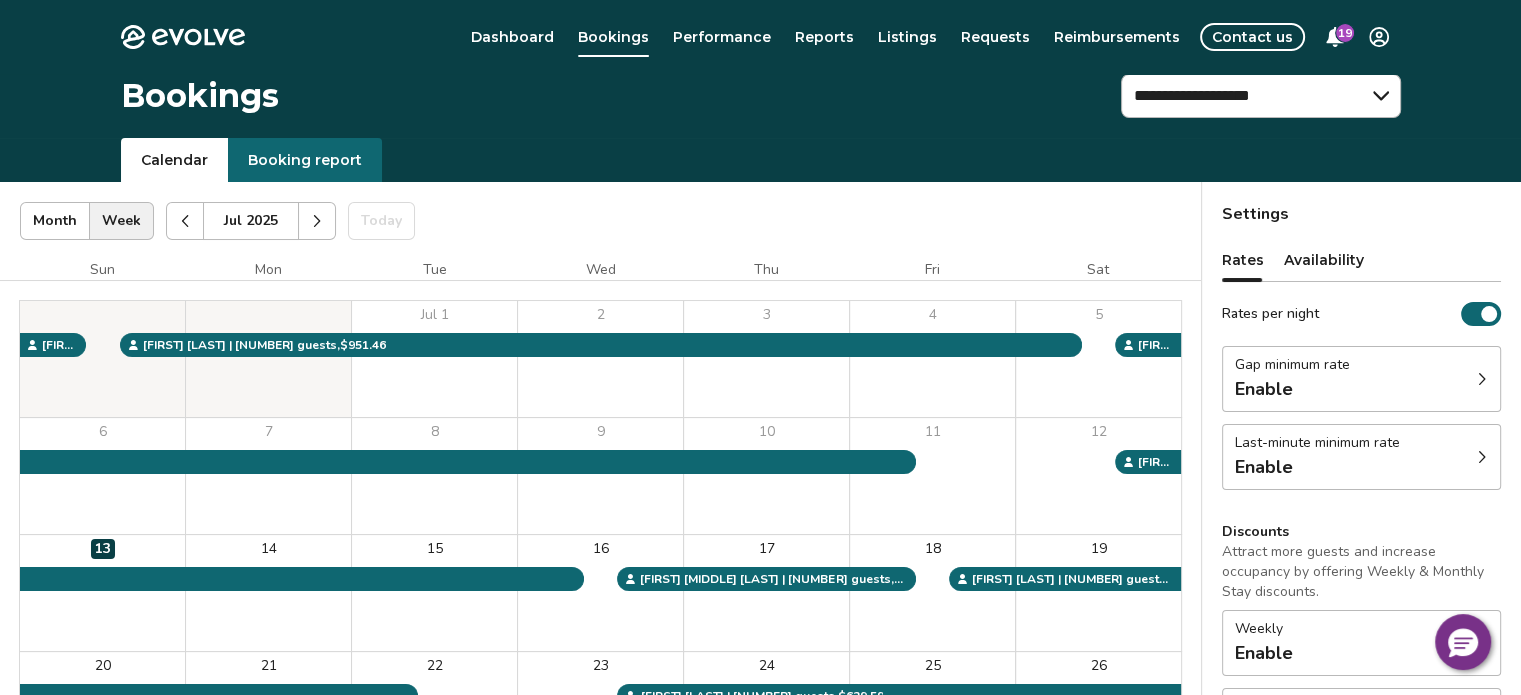 click 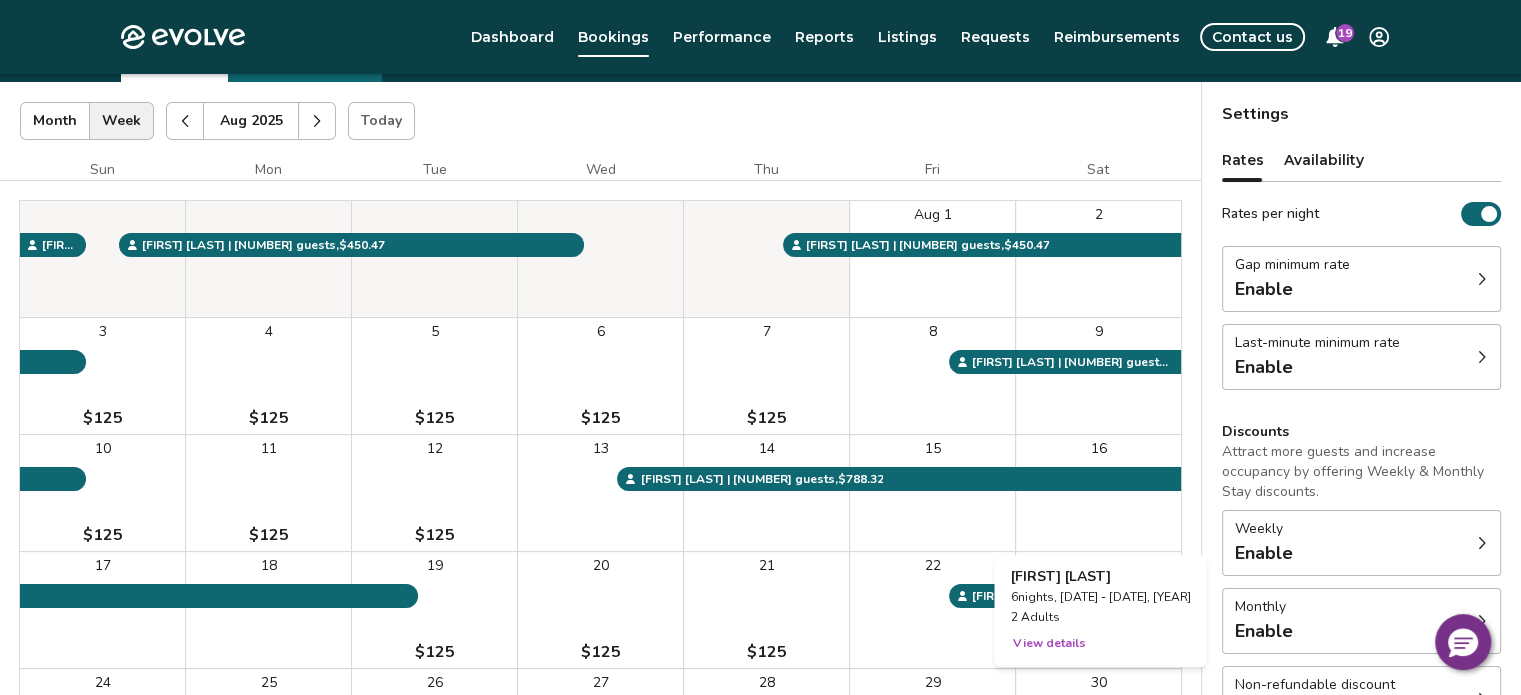 scroll, scrollTop: 0, scrollLeft: 0, axis: both 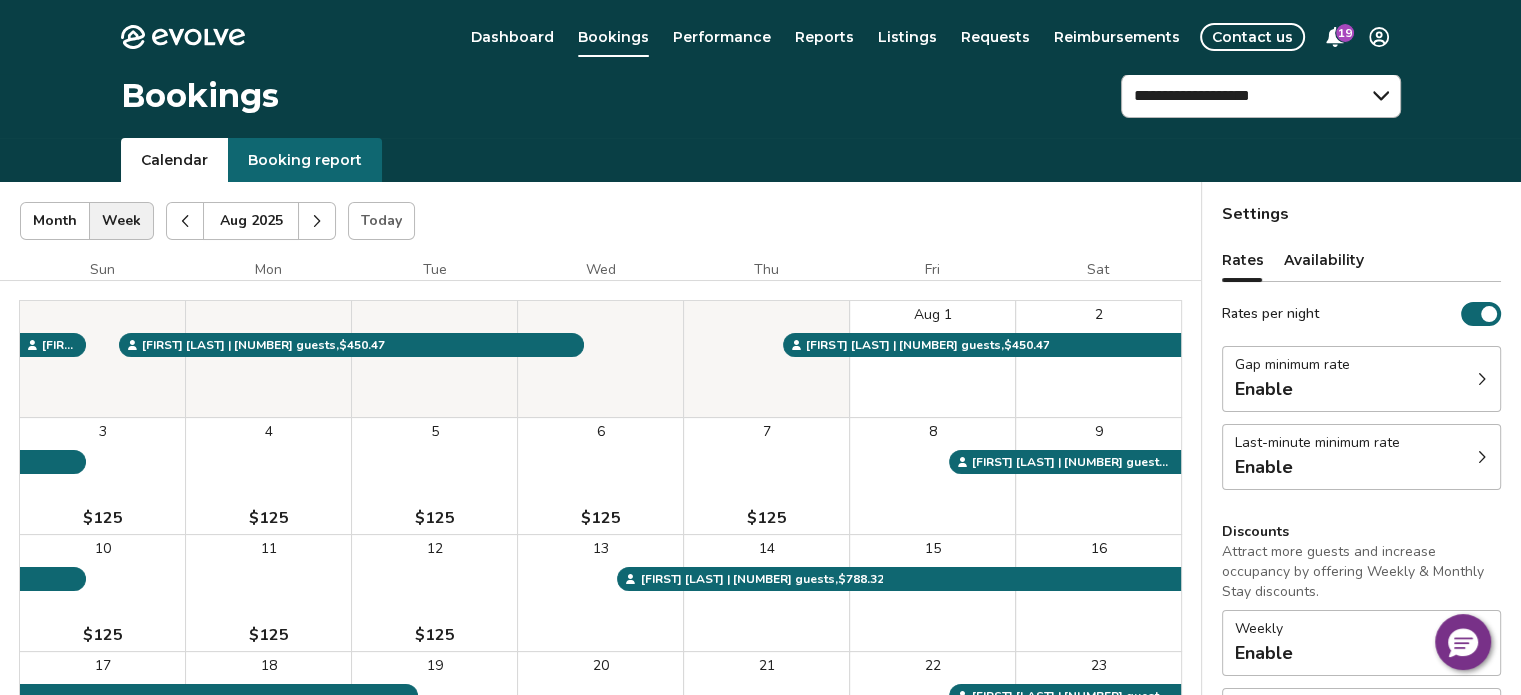 click at bounding box center [317, 221] 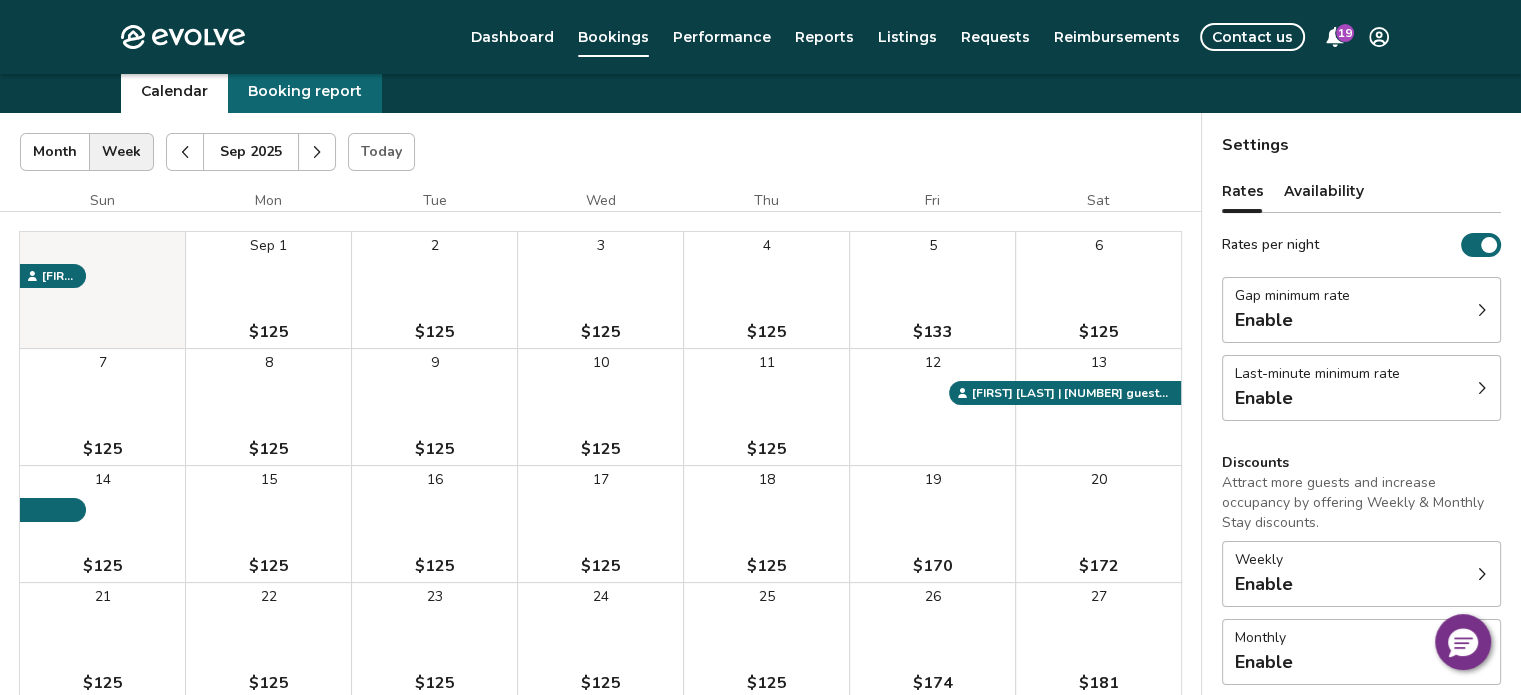 scroll, scrollTop: 39, scrollLeft: 0, axis: vertical 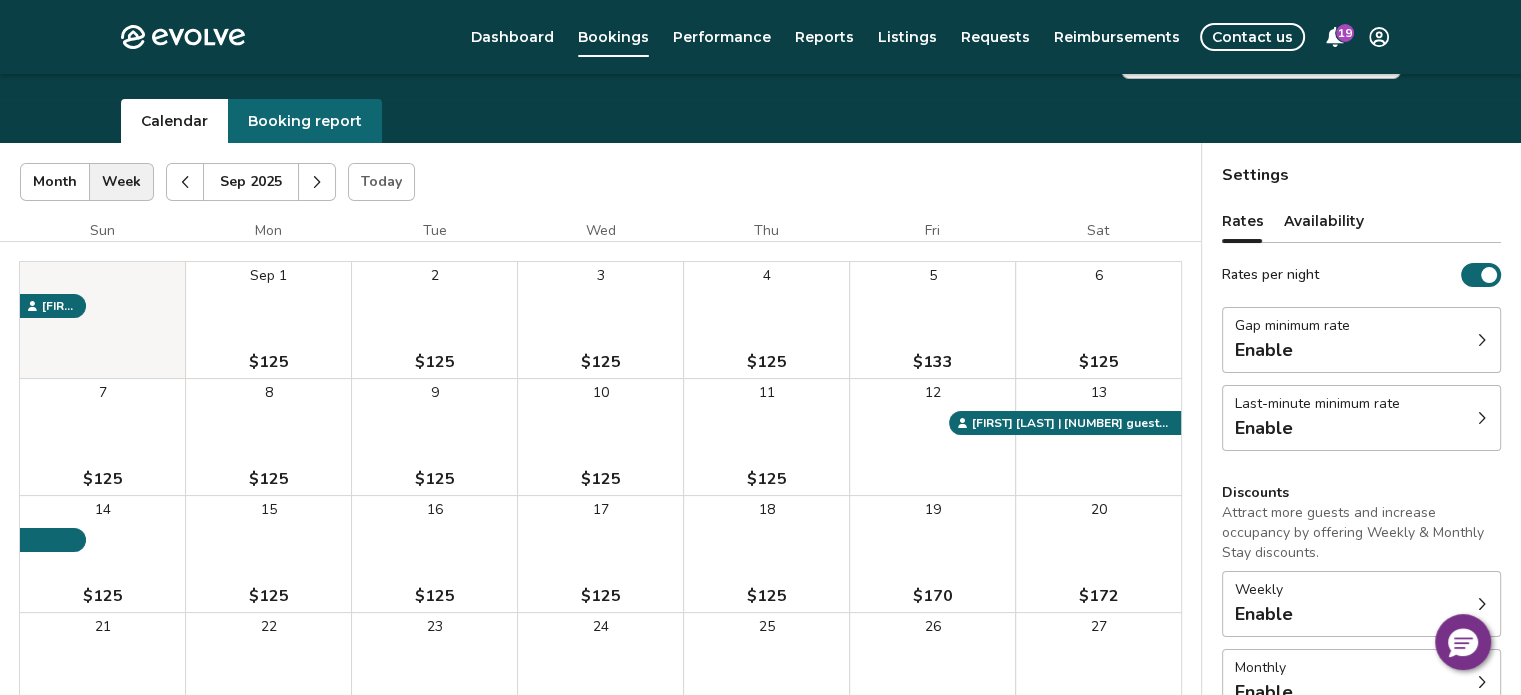 click 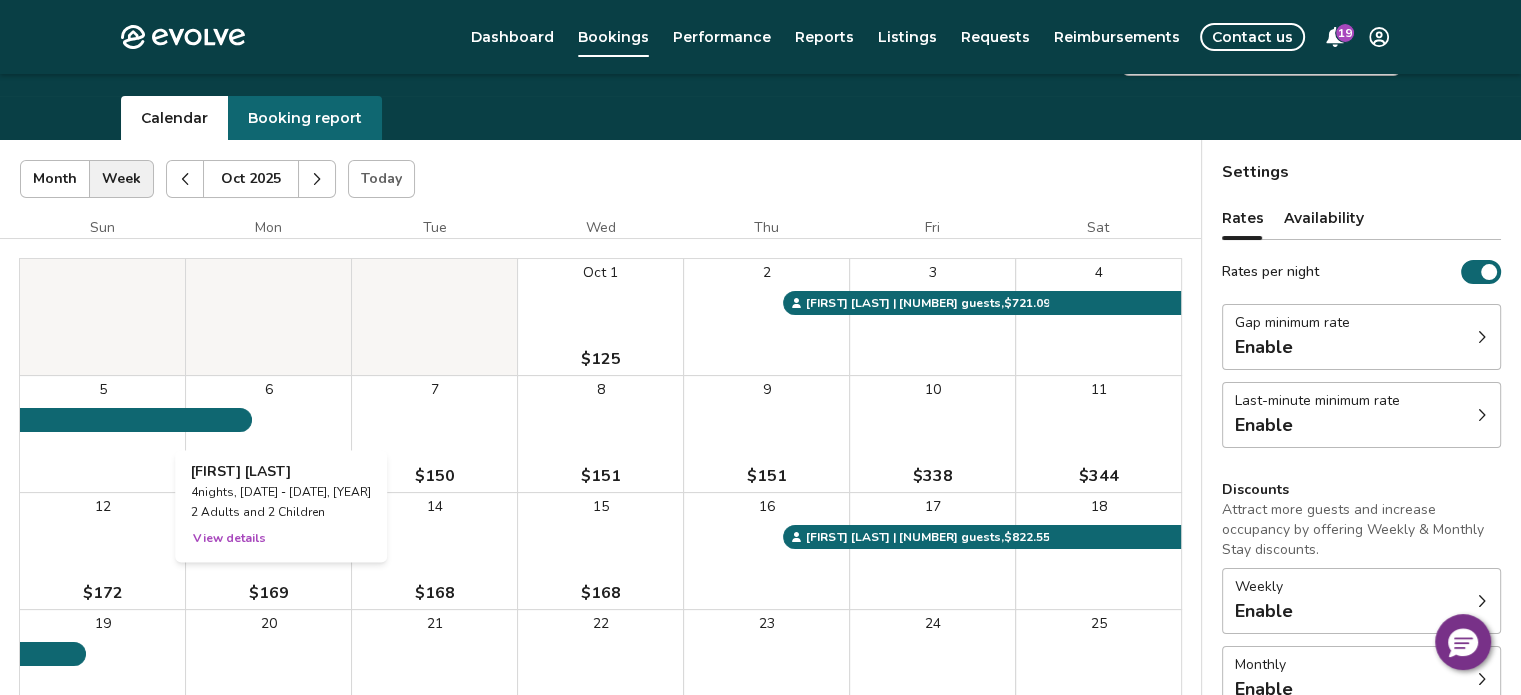 scroll, scrollTop: 39, scrollLeft: 0, axis: vertical 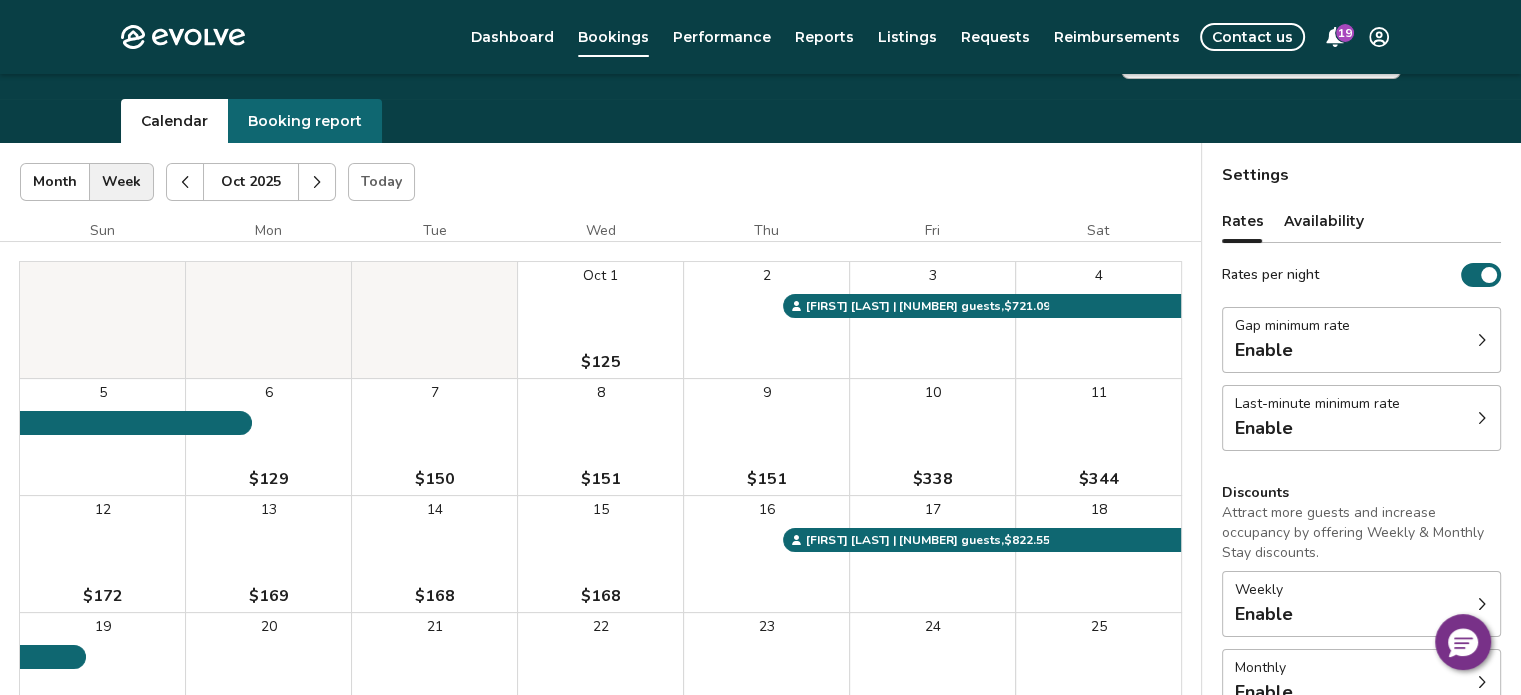 click 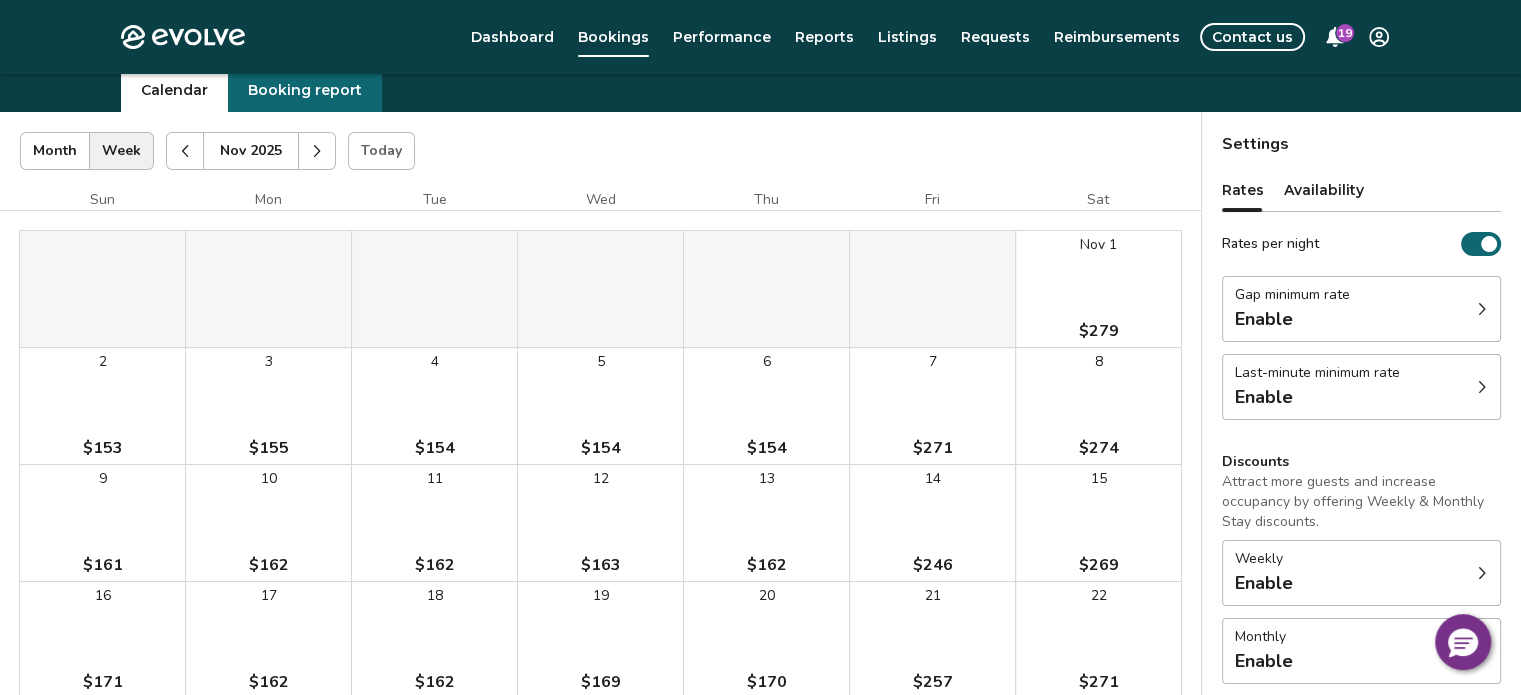 scroll, scrollTop: 39, scrollLeft: 0, axis: vertical 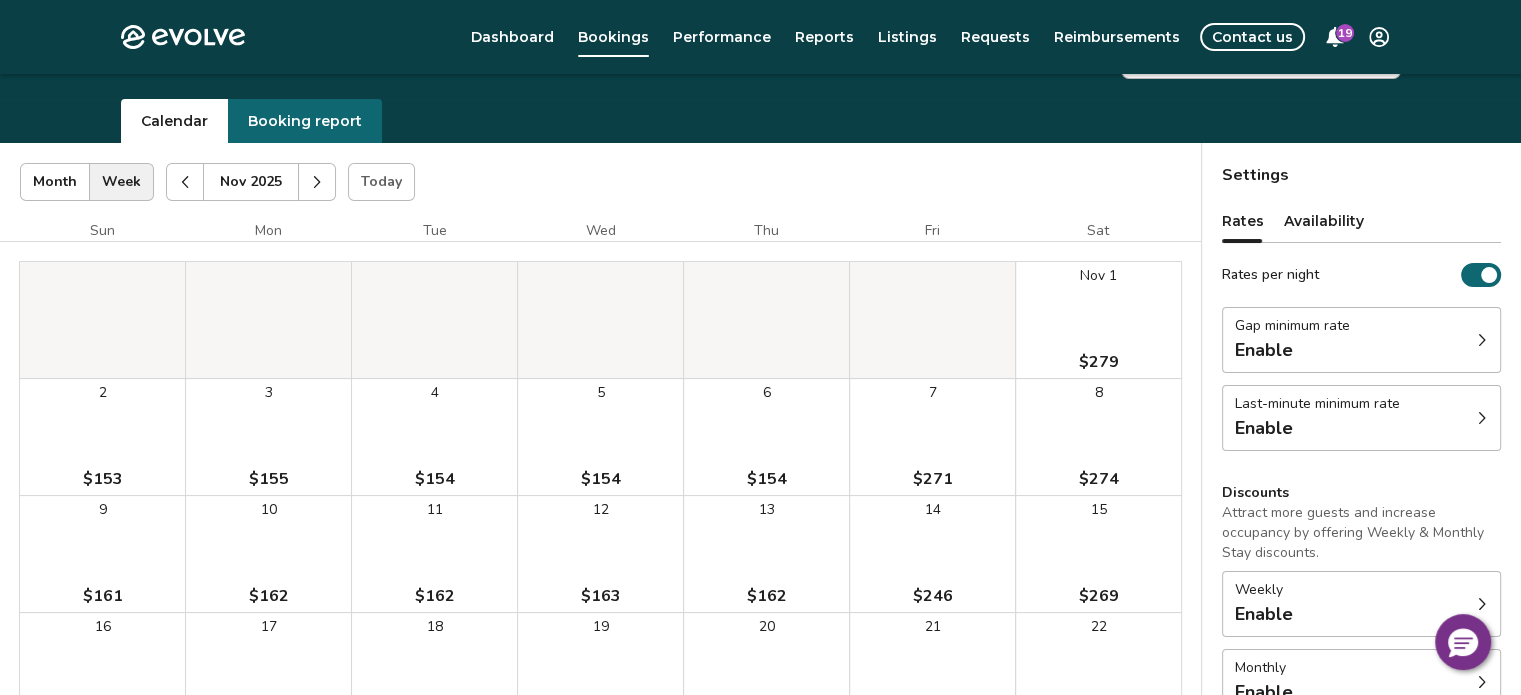click at bounding box center (317, 182) 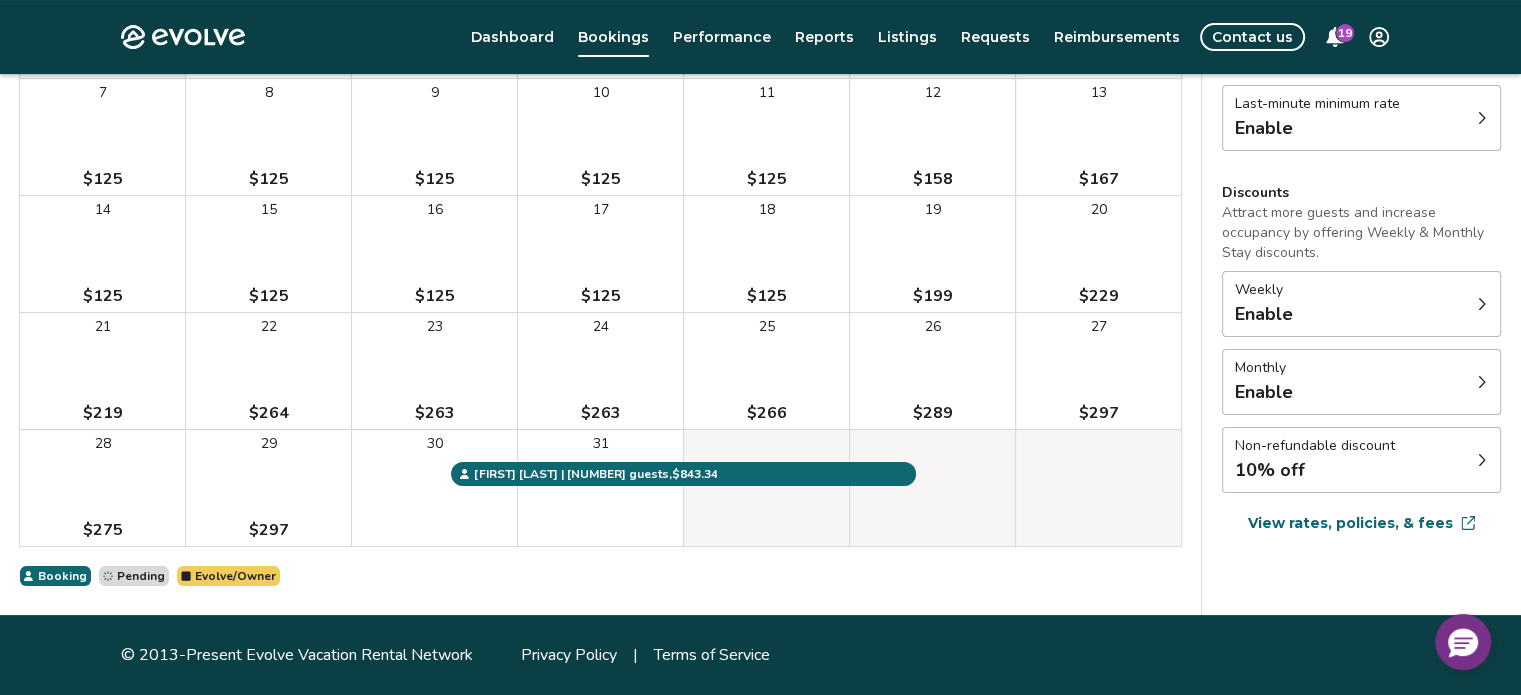 scroll, scrollTop: 0, scrollLeft: 0, axis: both 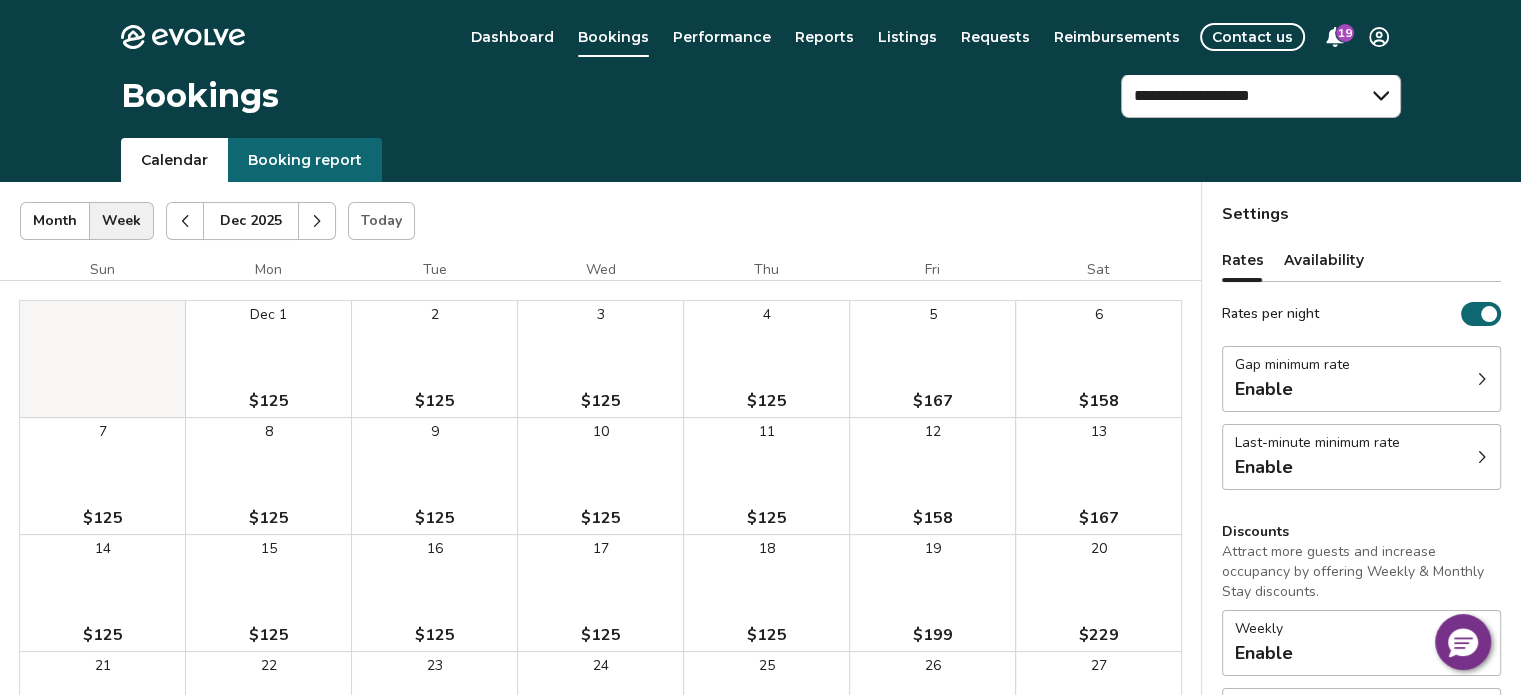 click 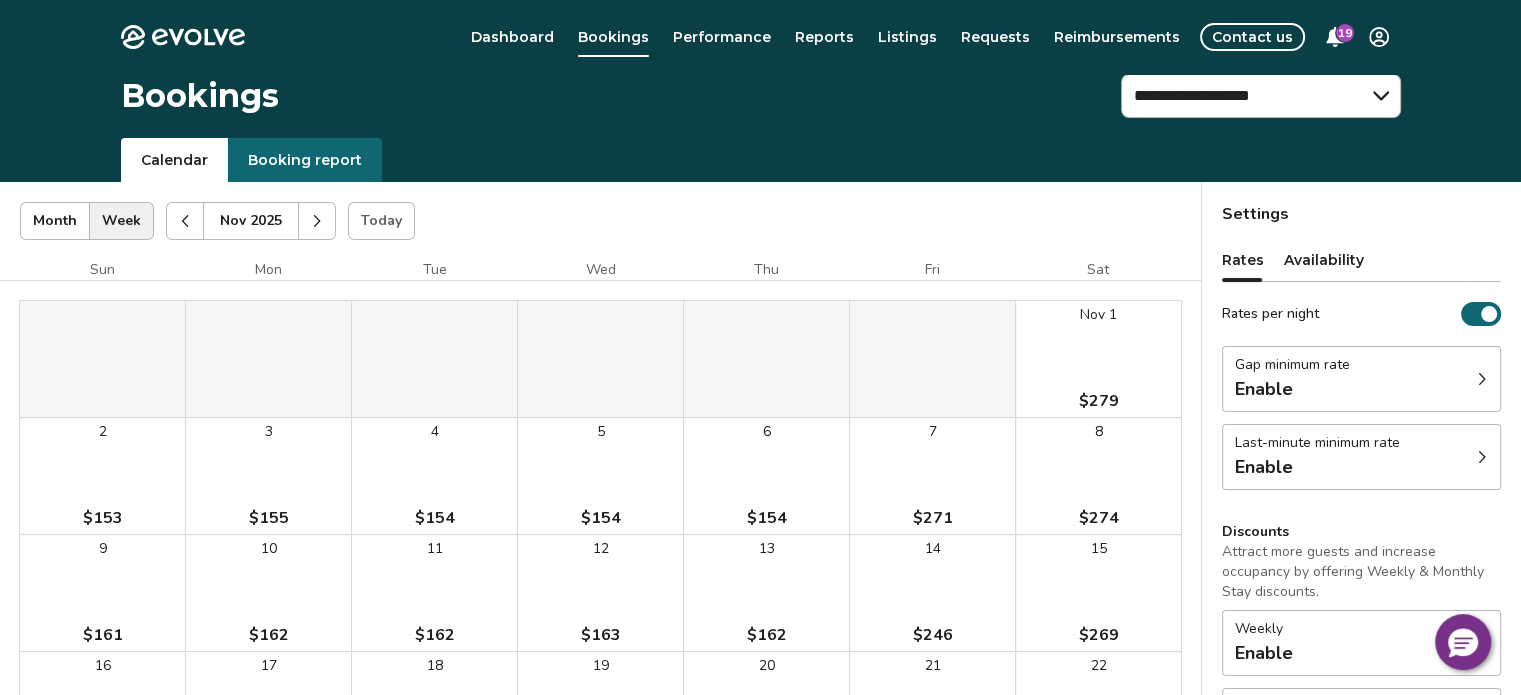 click 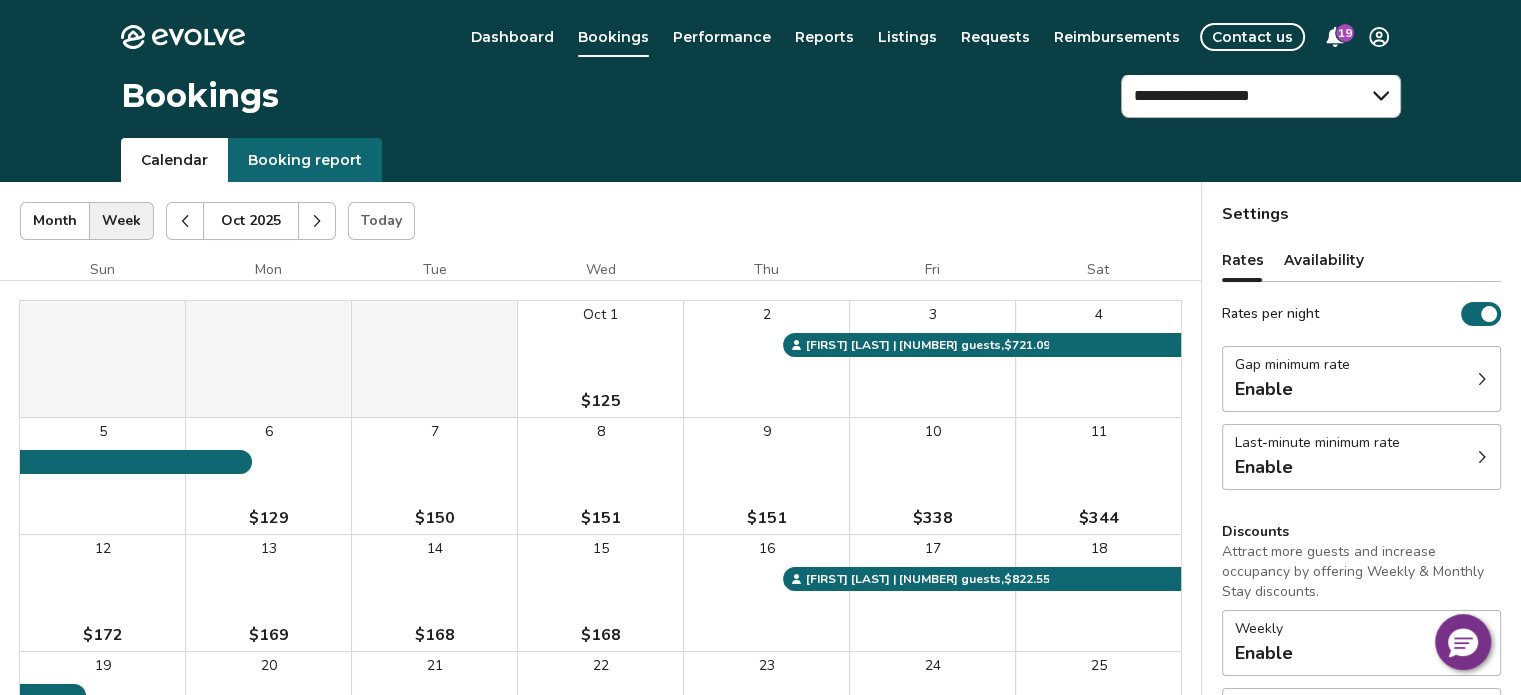 click 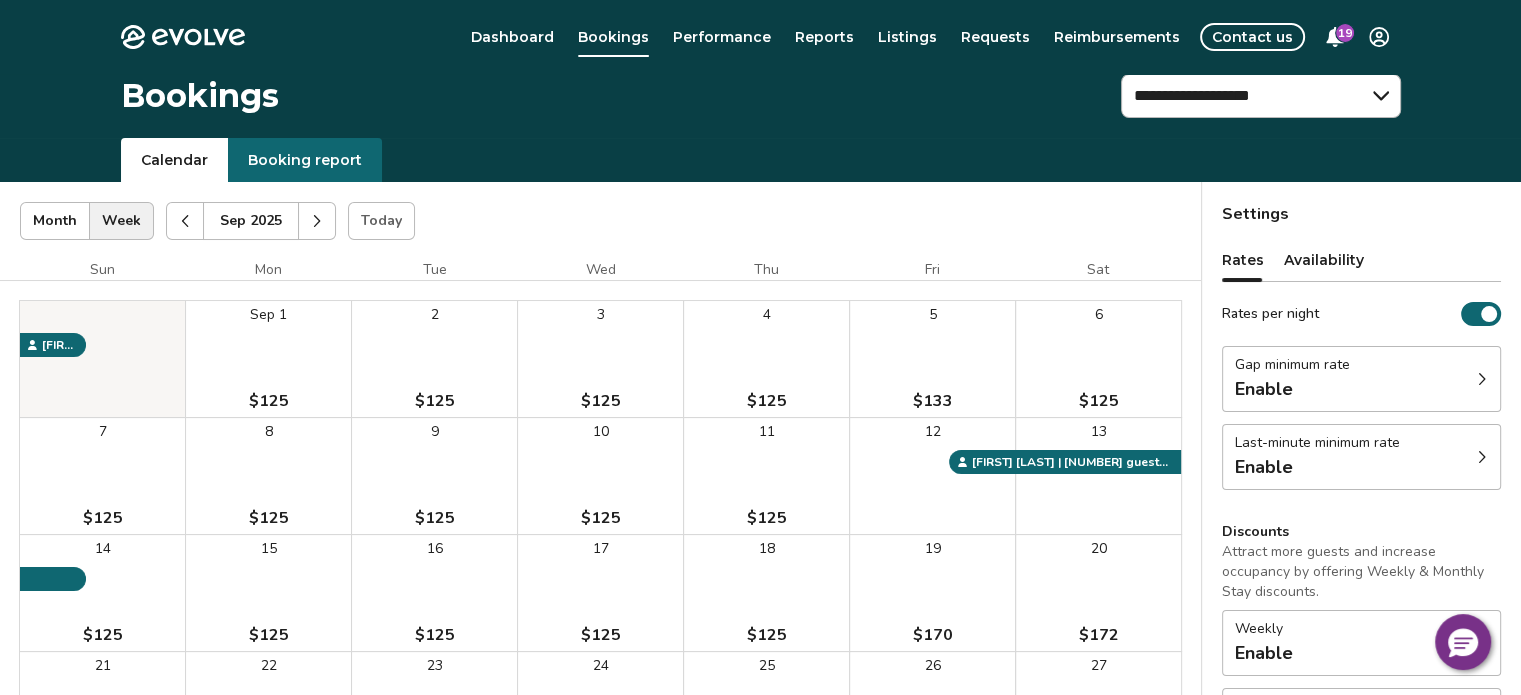 click 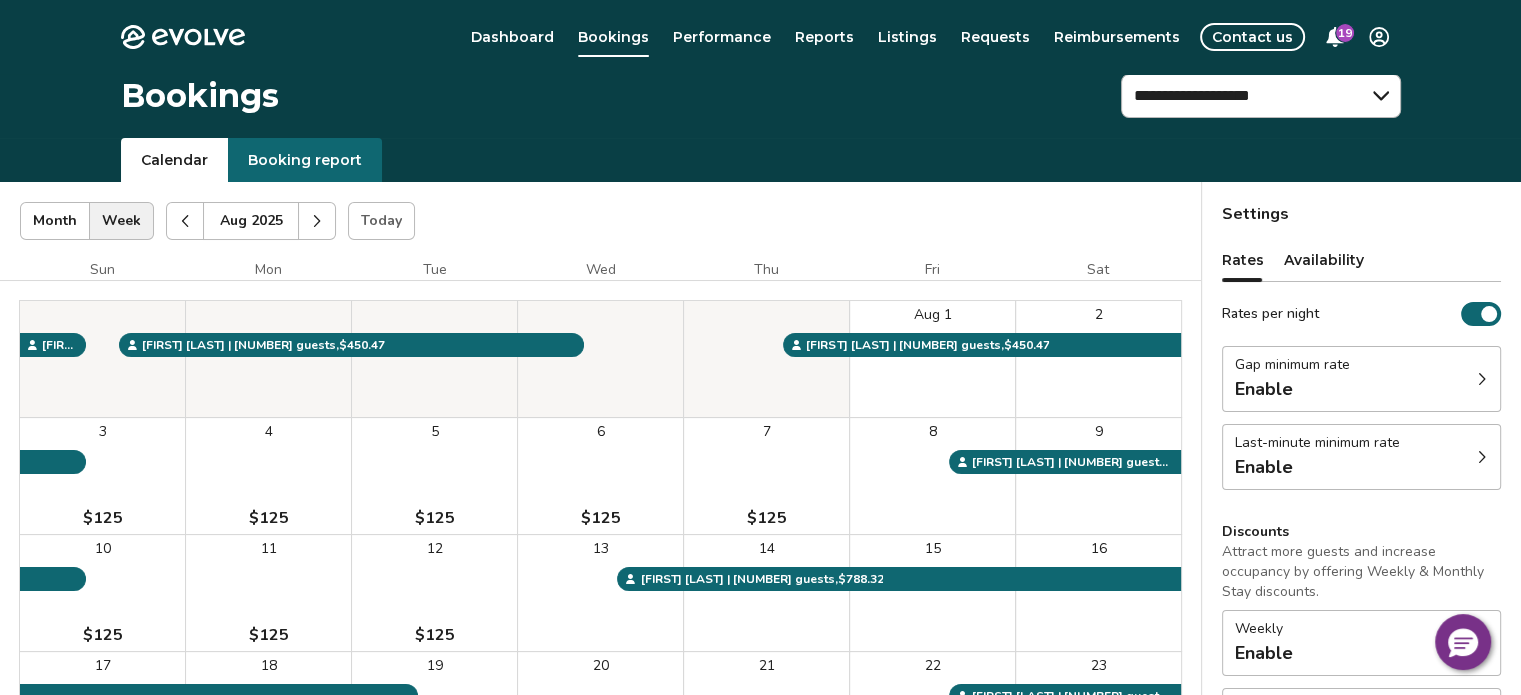 click 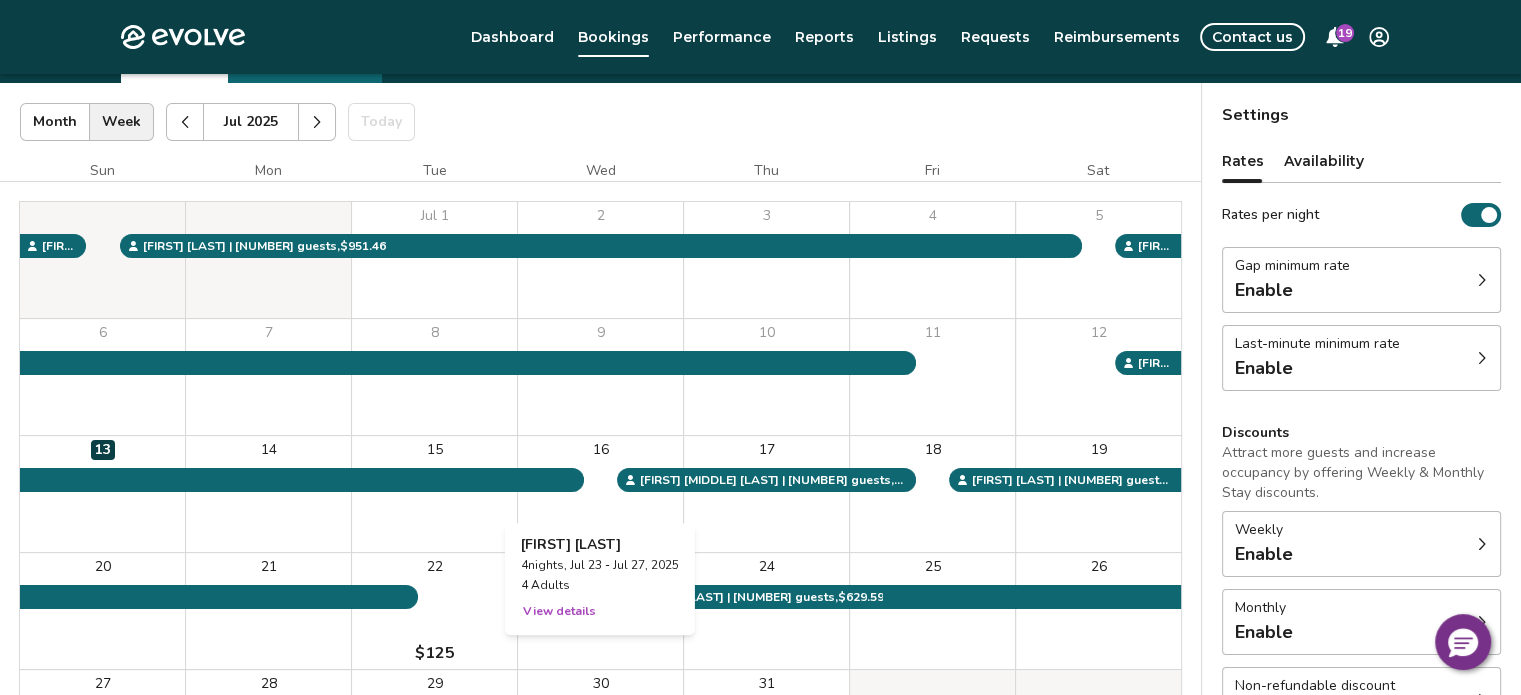 scroll, scrollTop: 0, scrollLeft: 0, axis: both 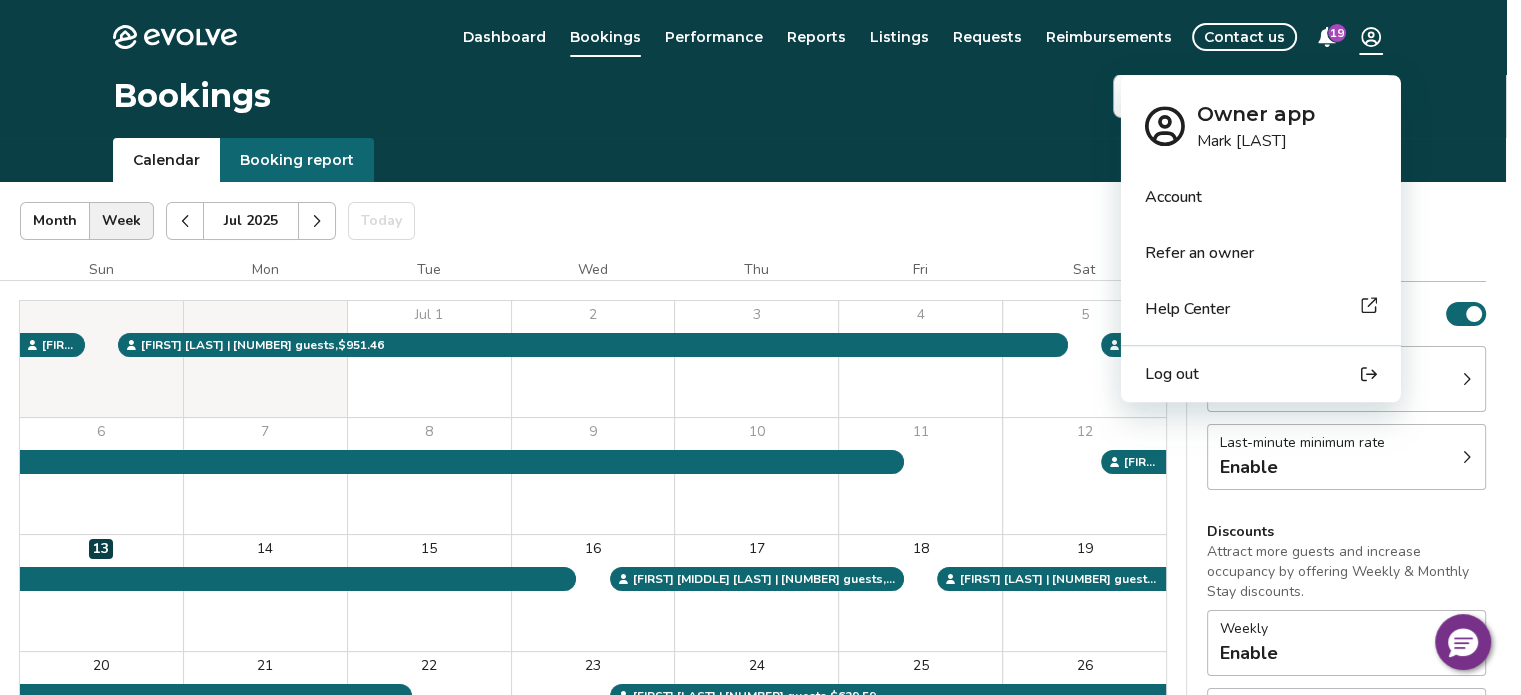 click on "**********" at bounding box center [760, 517] 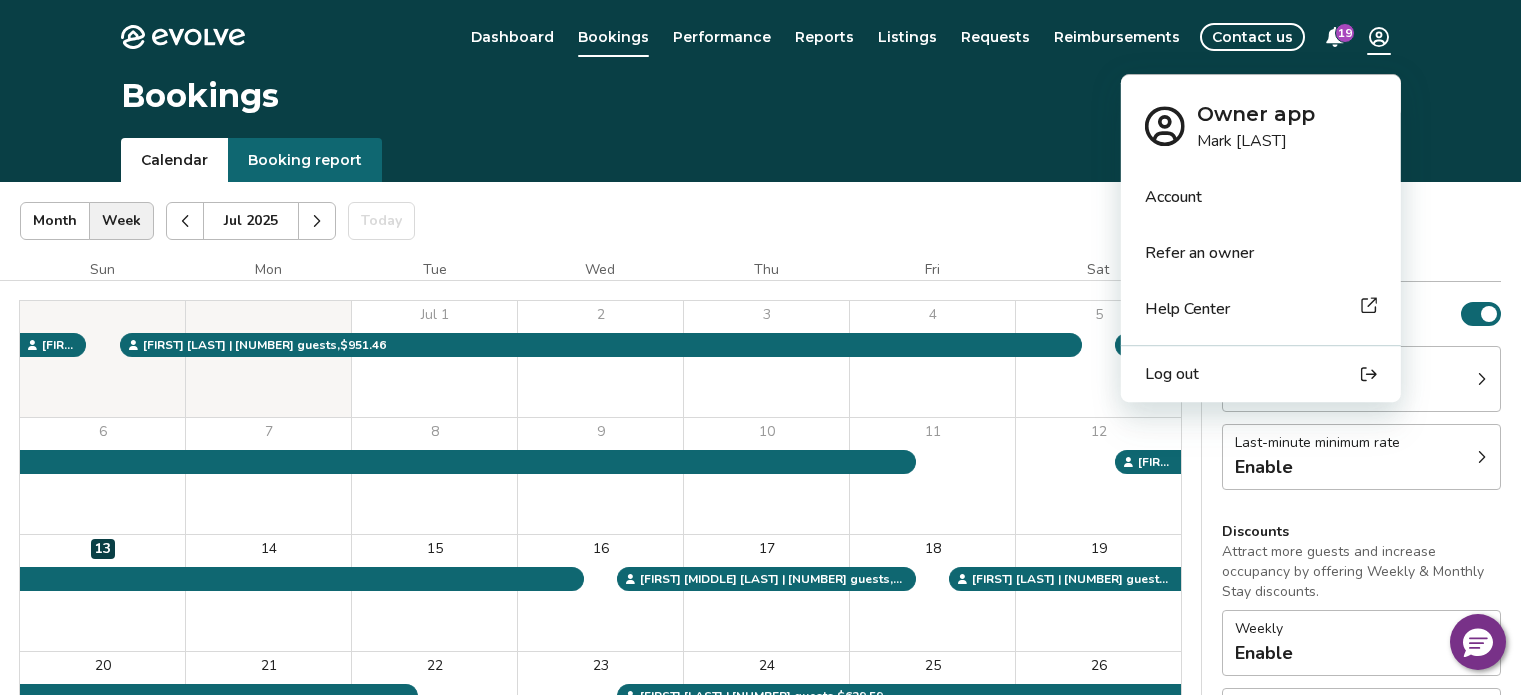click on "Log out" at bounding box center [1172, 374] 